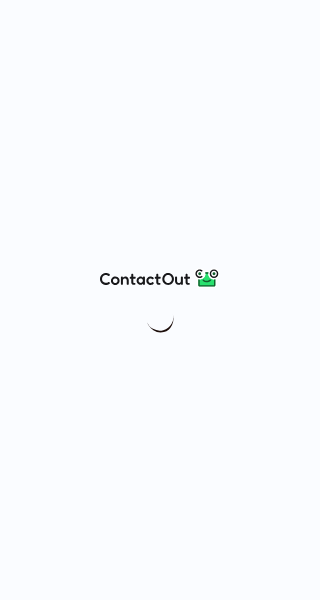 scroll, scrollTop: 0, scrollLeft: 0, axis: both 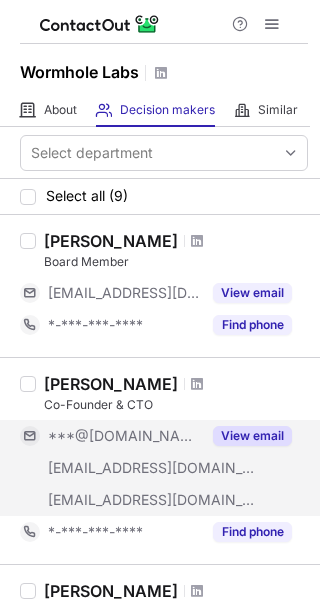 click on "View email" at bounding box center (252, 436) 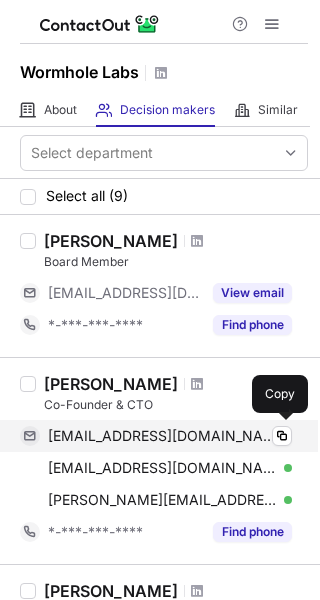 click on "tonyjin@gmail.com Verified" at bounding box center [170, 436] 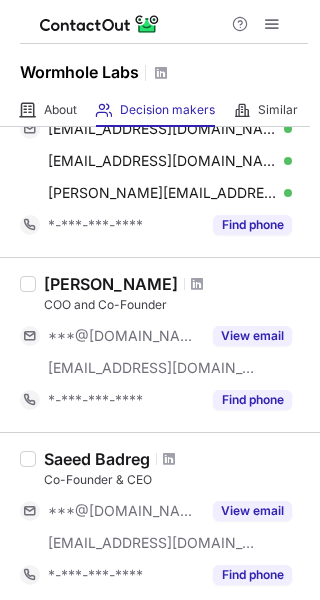 scroll, scrollTop: 400, scrollLeft: 0, axis: vertical 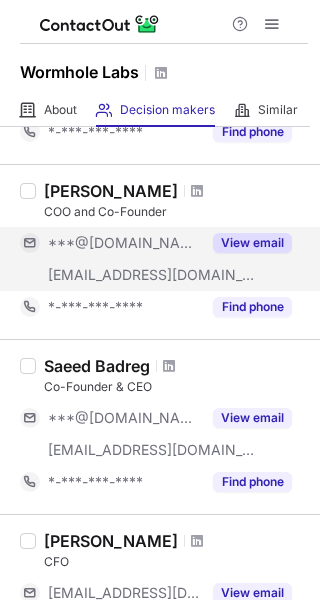 click on "View email" at bounding box center (252, 243) 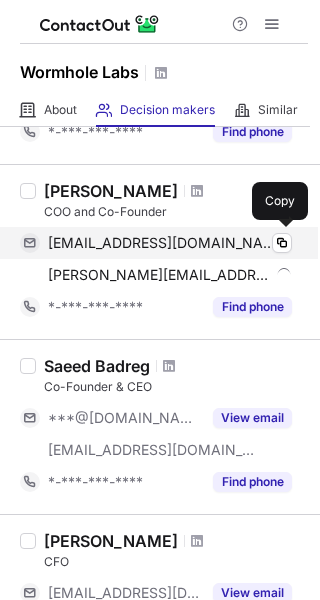 click on "anthonypramirez@gmail.com" at bounding box center (162, 243) 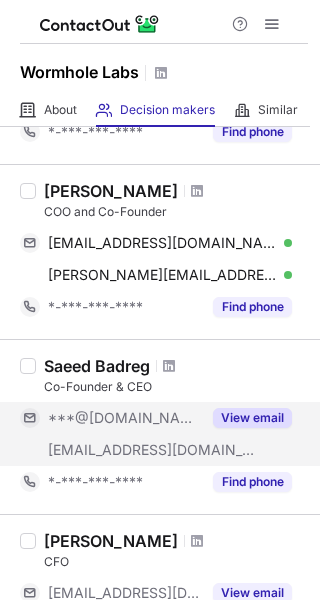 click on "View email" at bounding box center (246, 418) 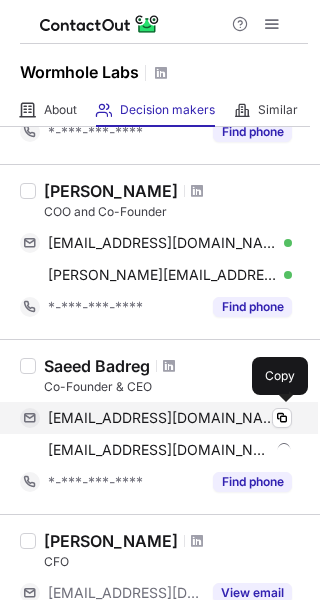 click on "saeedbadreg@gmail.com" at bounding box center [162, 418] 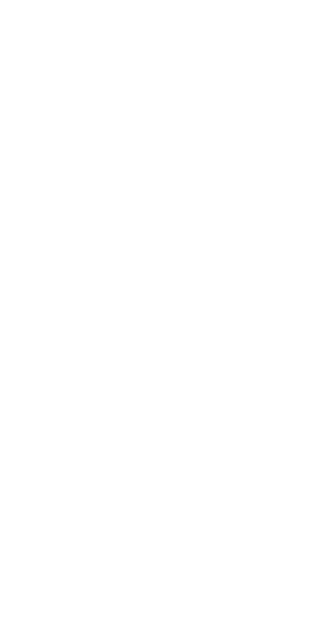 scroll, scrollTop: 0, scrollLeft: 0, axis: both 